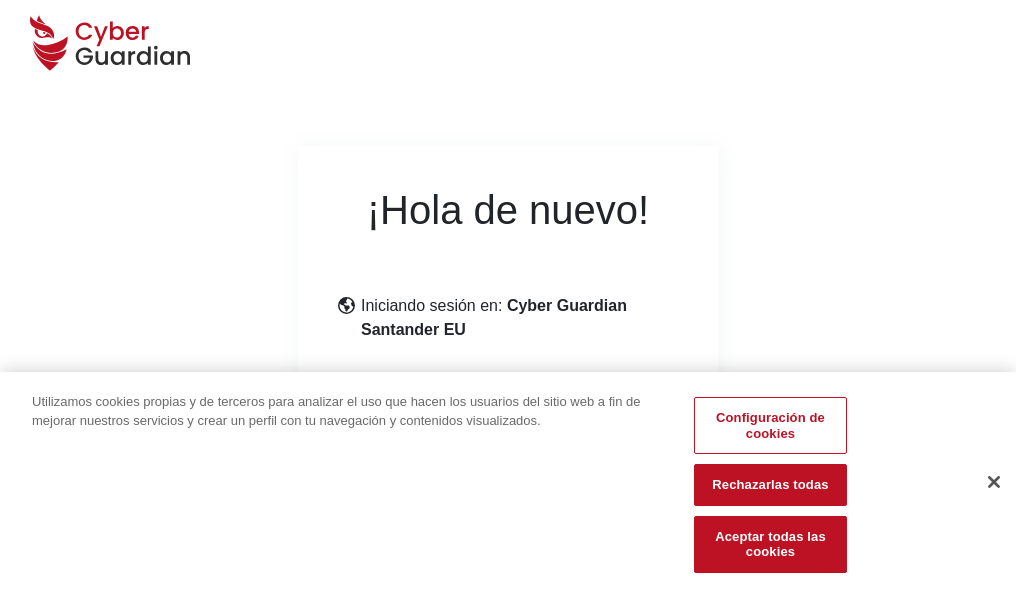 scroll, scrollTop: 245, scrollLeft: 0, axis: vertical 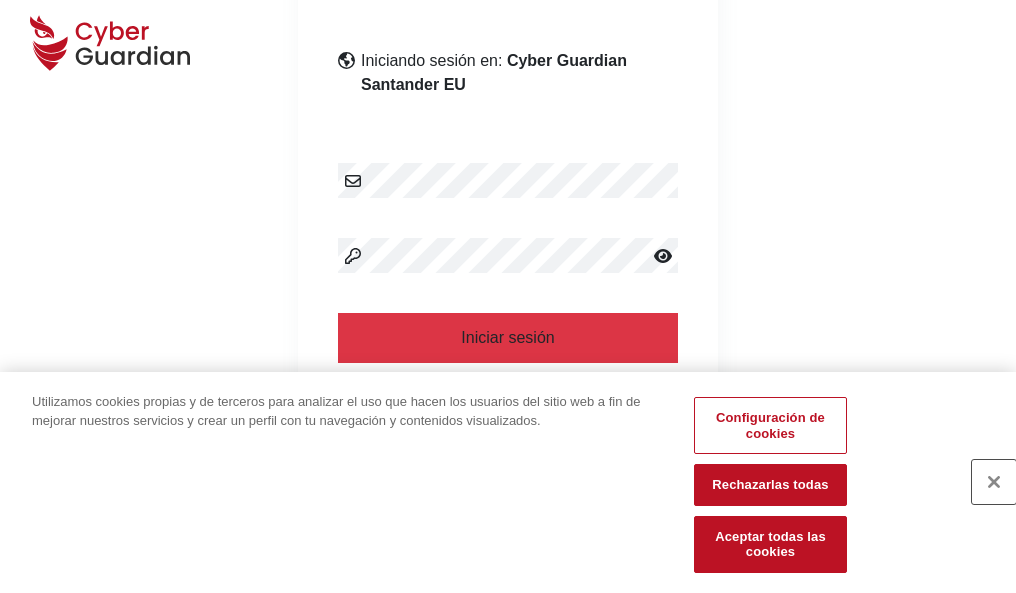 click at bounding box center [994, 482] 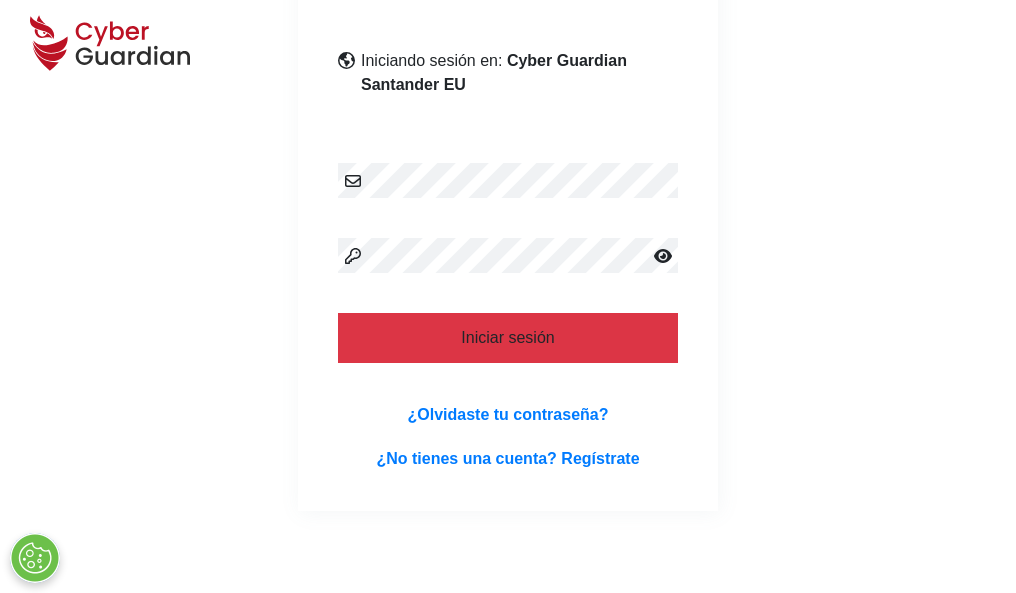scroll, scrollTop: 389, scrollLeft: 0, axis: vertical 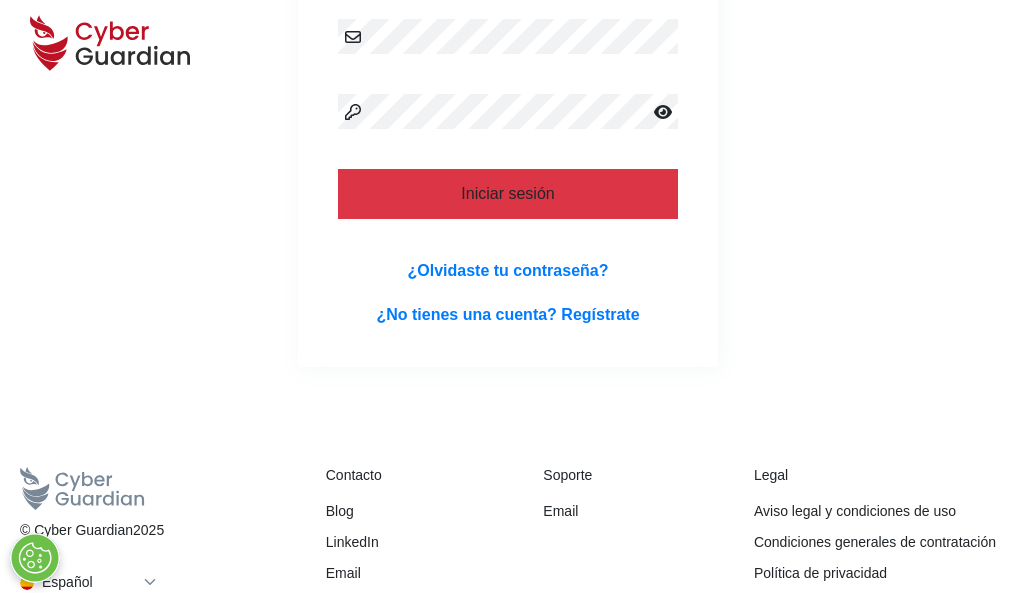 type 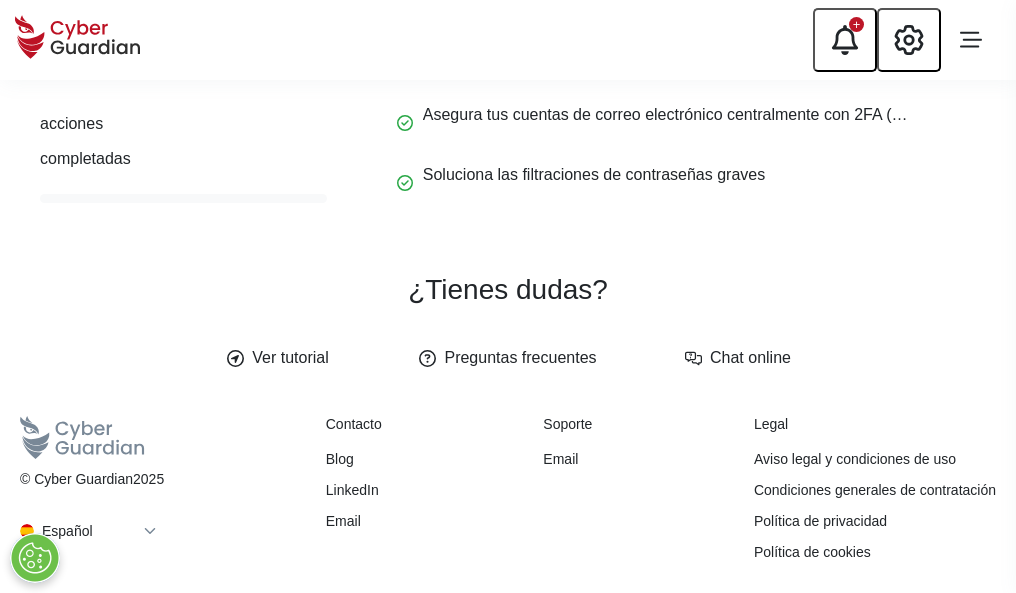 scroll, scrollTop: 0, scrollLeft: 0, axis: both 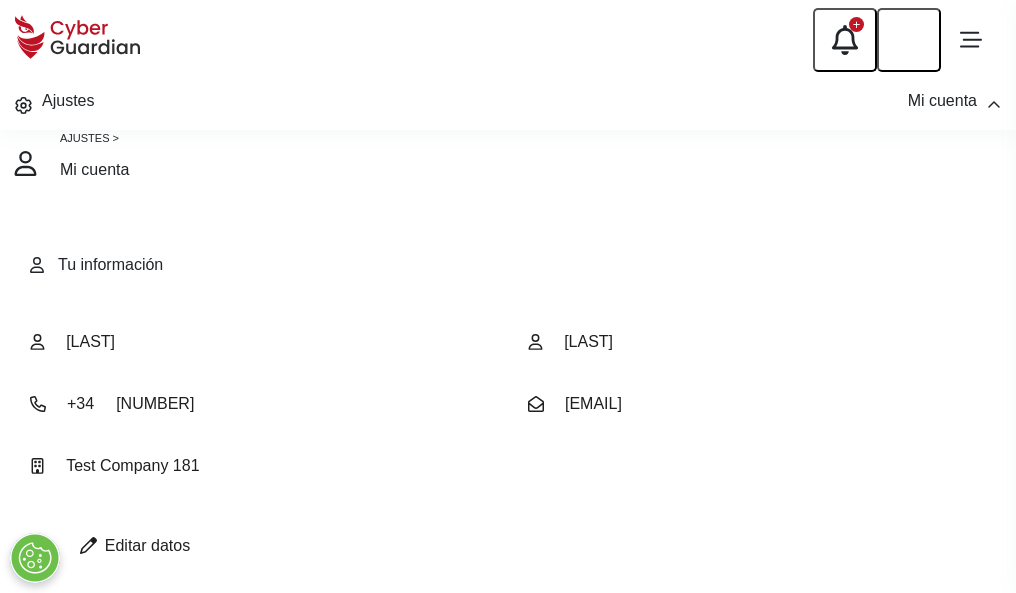 click at bounding box center [88, 545] 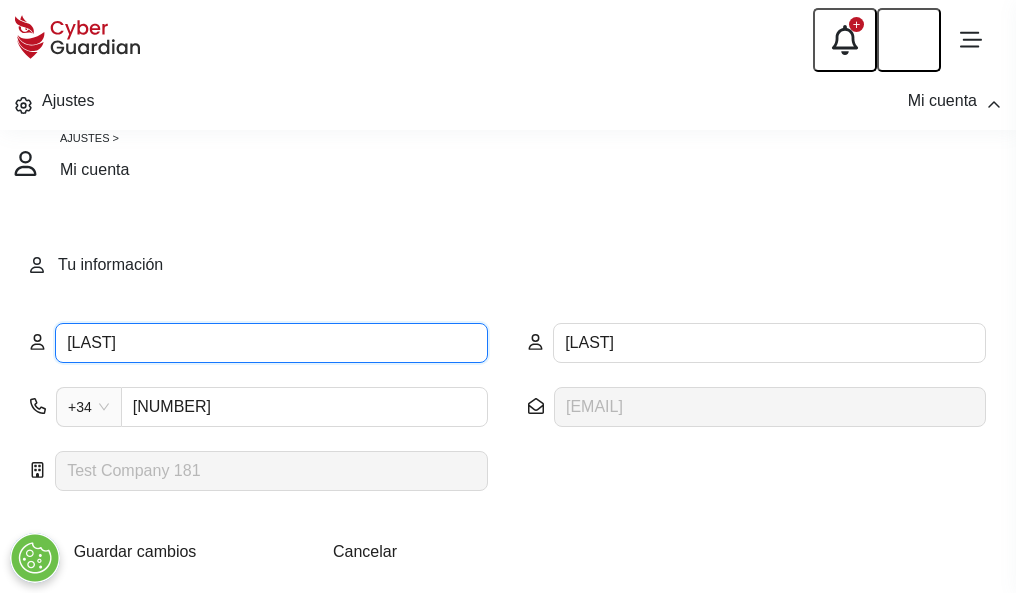 click on "HIPÓLITO" at bounding box center [271, 343] 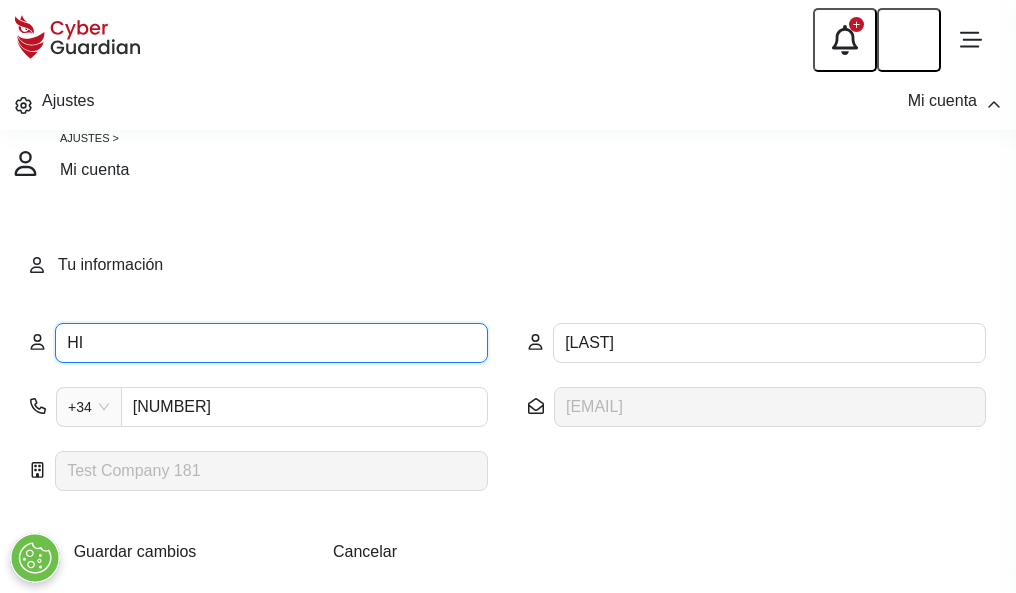type on "H" 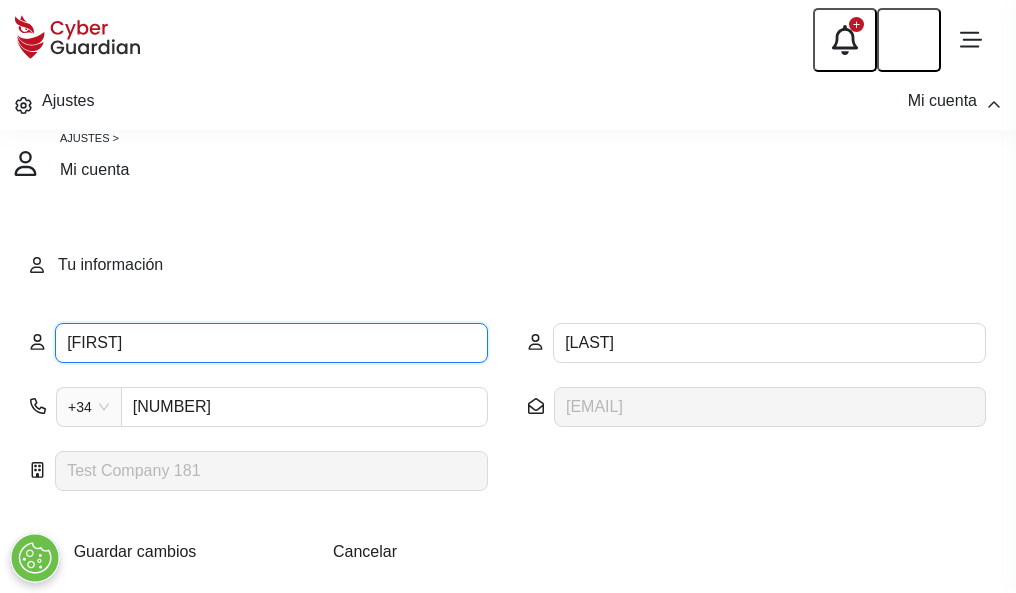 type on "Marcia" 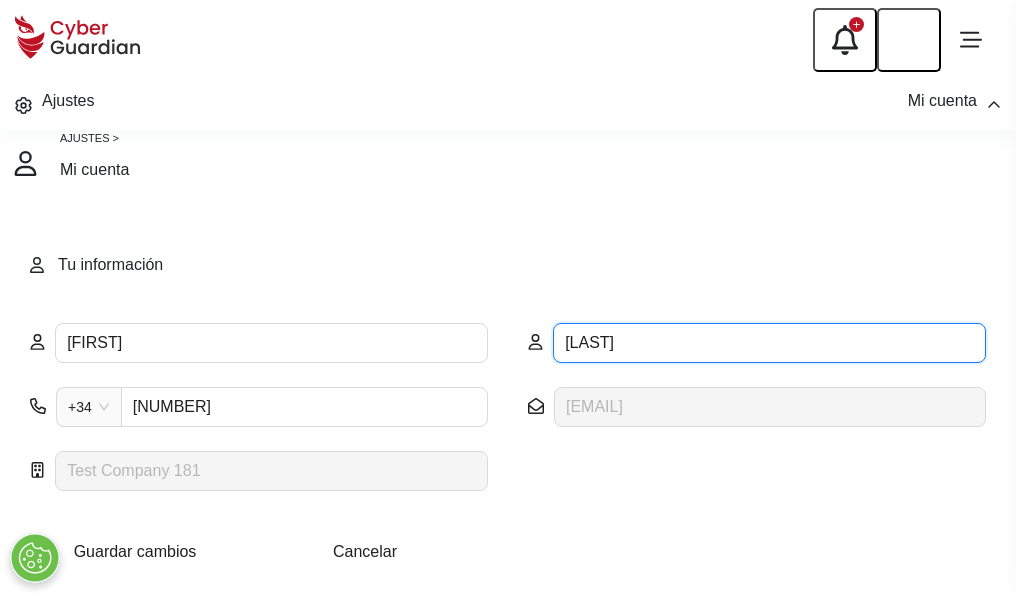 click on "ESCRIVÁ" at bounding box center (769, 343) 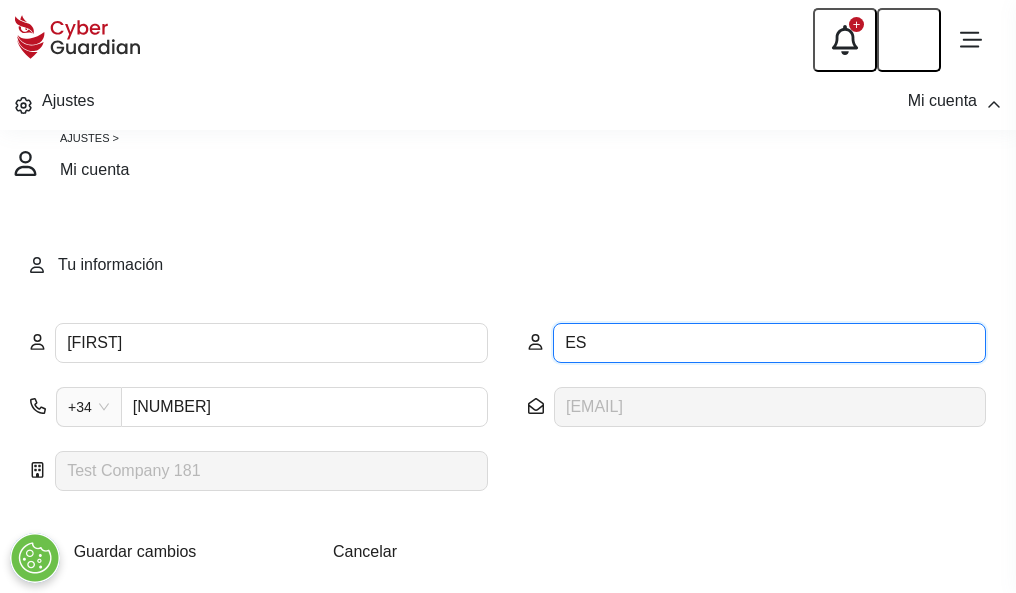 type on "E" 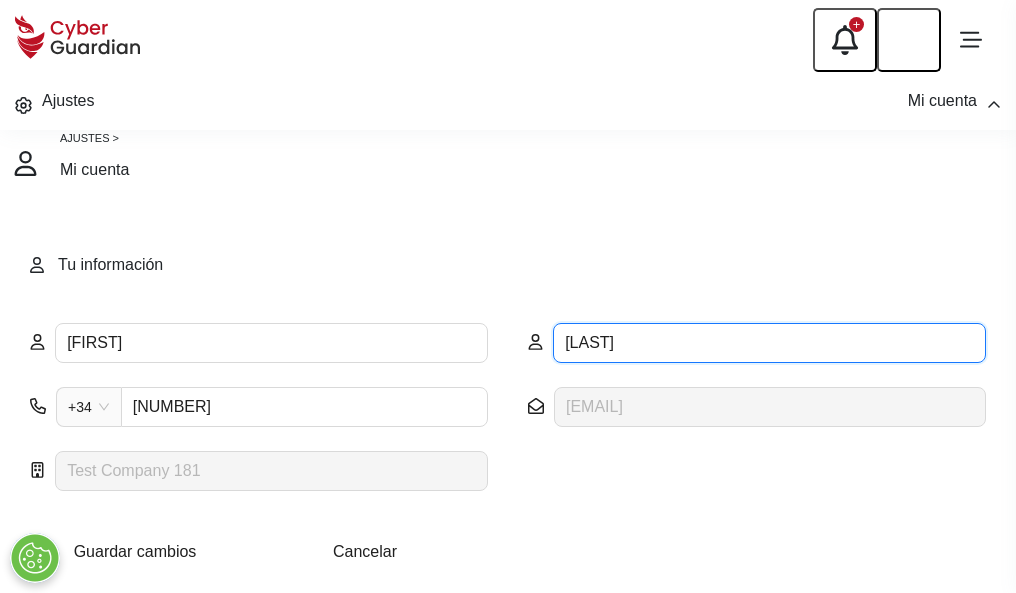 type on "Carmona" 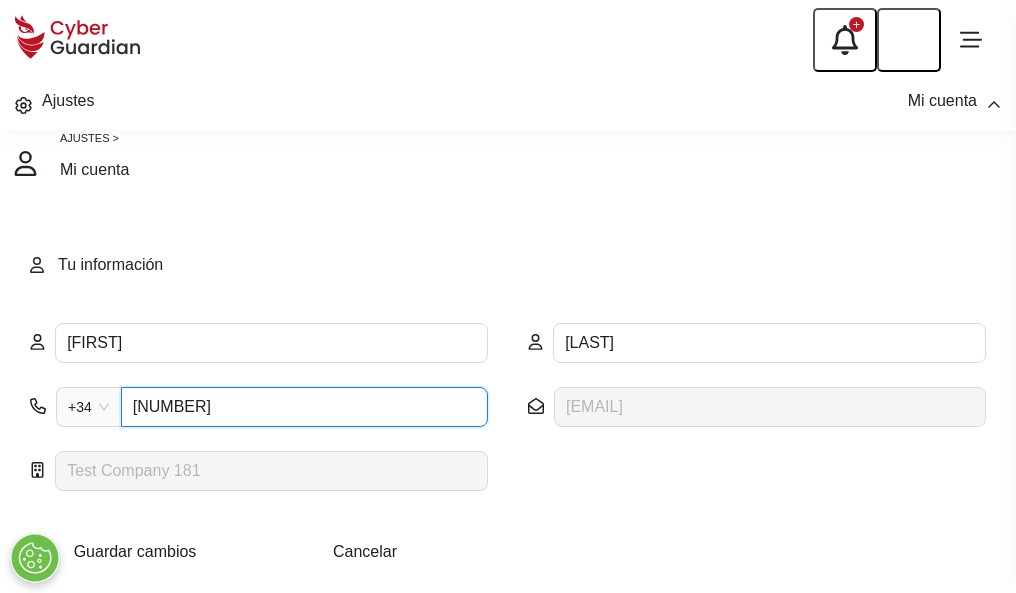 click on "887987296" at bounding box center [304, 407] 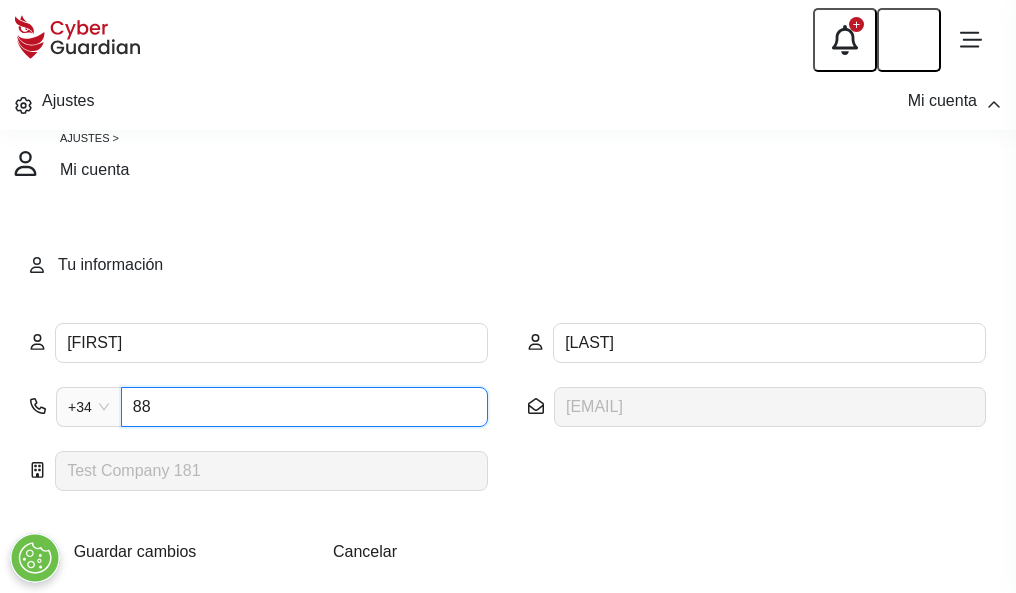 type on "8" 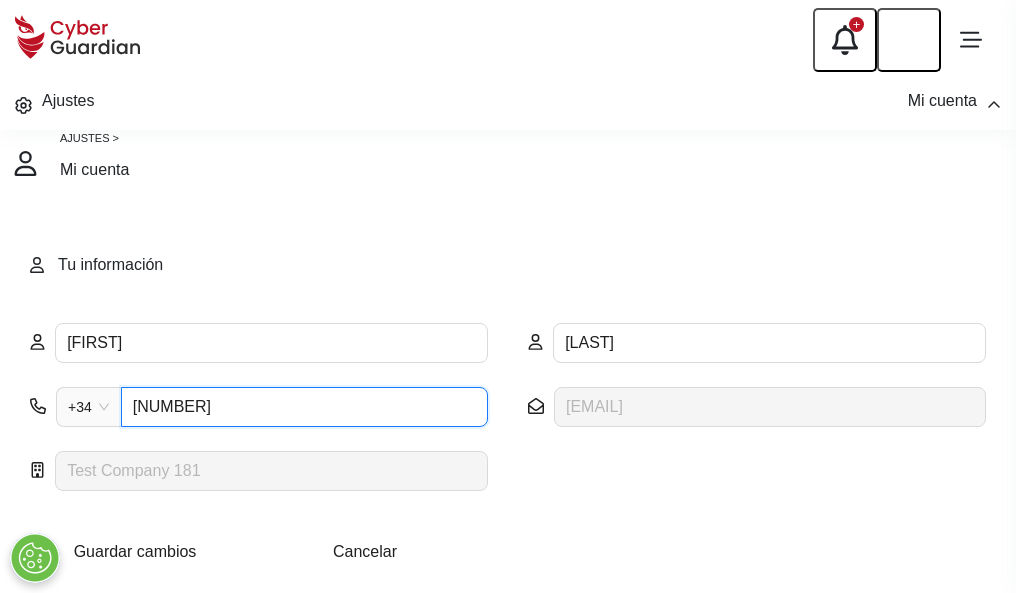 type on "888034617" 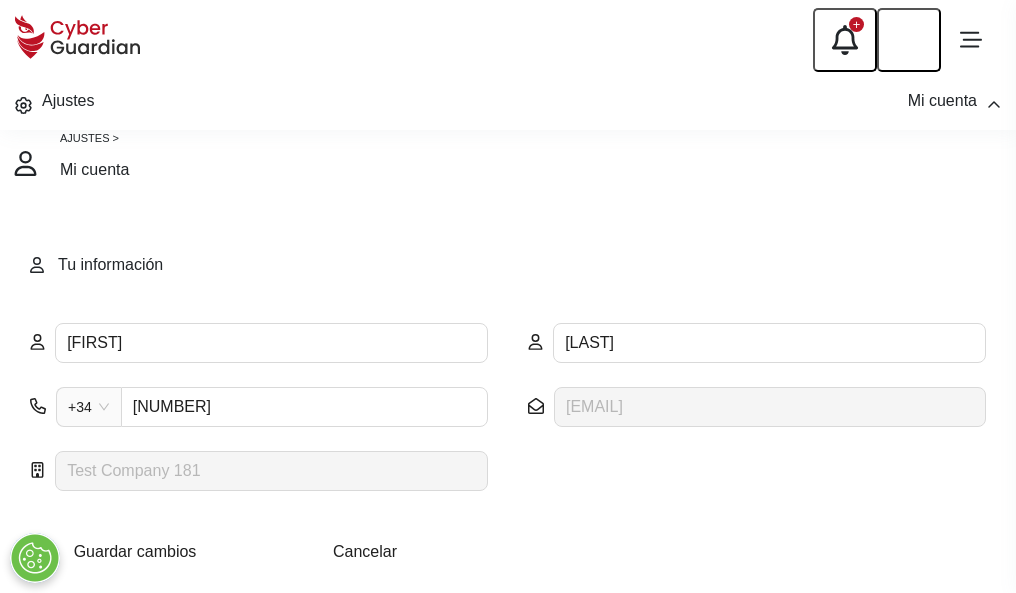click on "Guardar cambios" at bounding box center (135, 551) 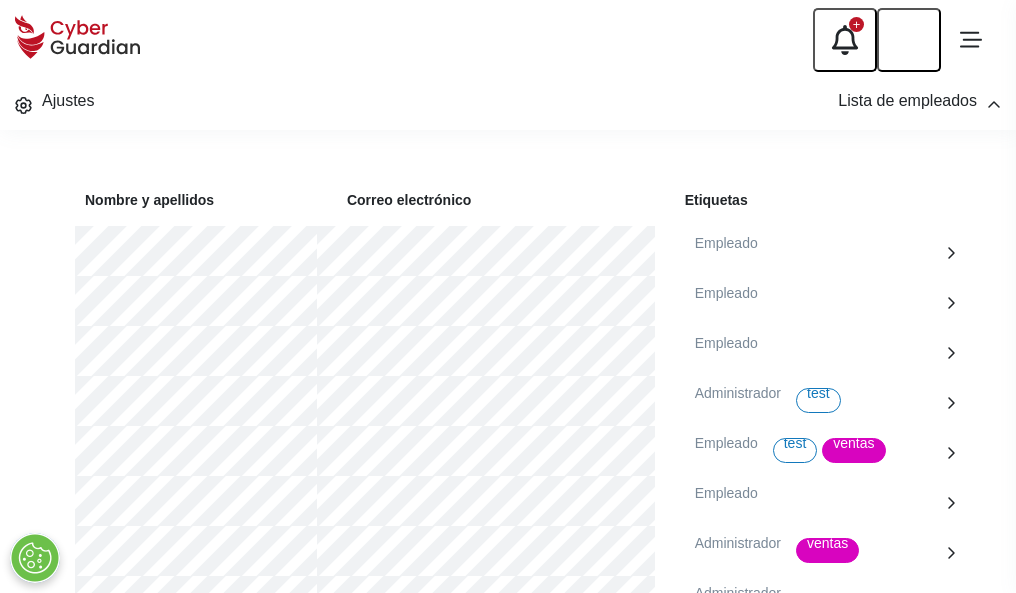 scroll, scrollTop: 906, scrollLeft: 0, axis: vertical 